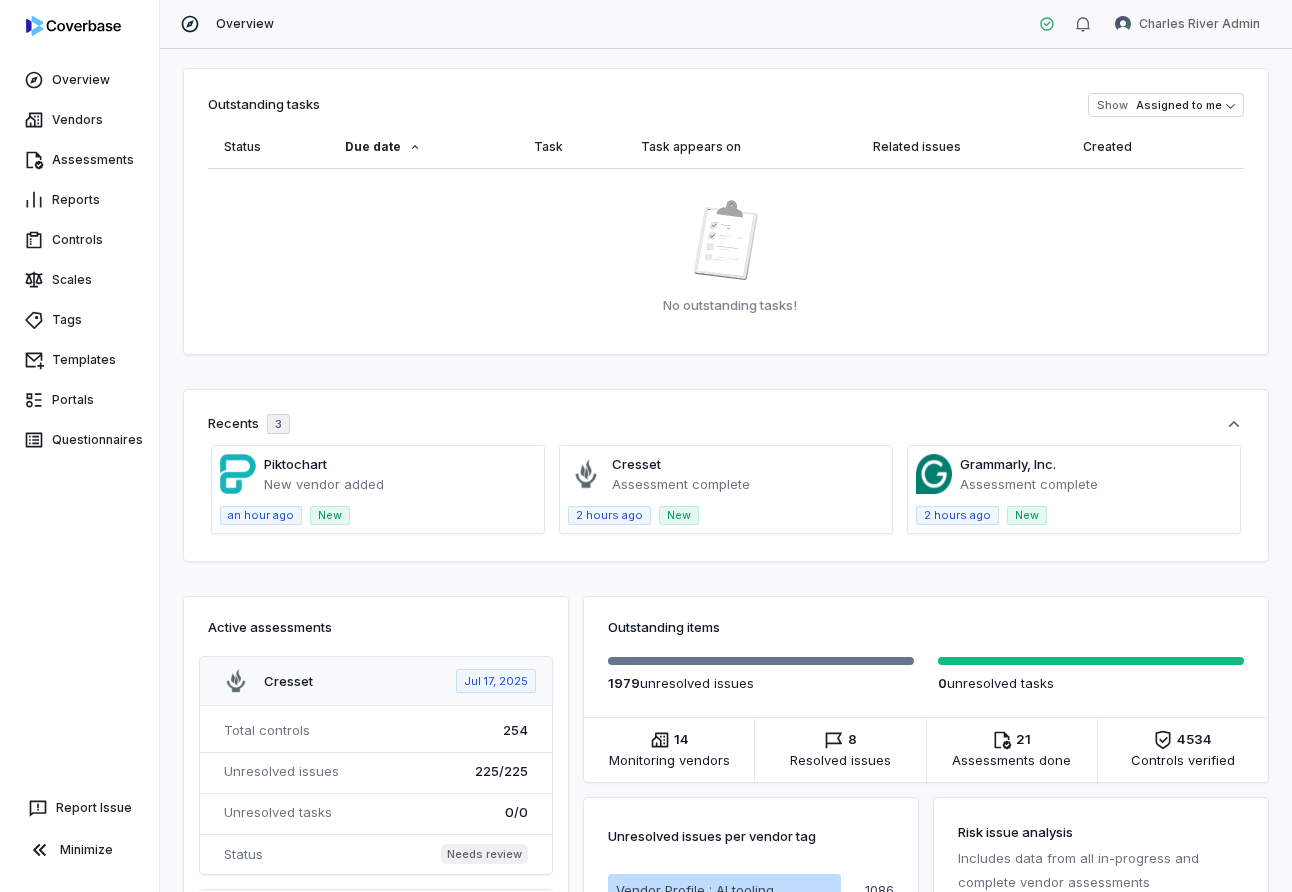 scroll, scrollTop: 0, scrollLeft: 0, axis: both 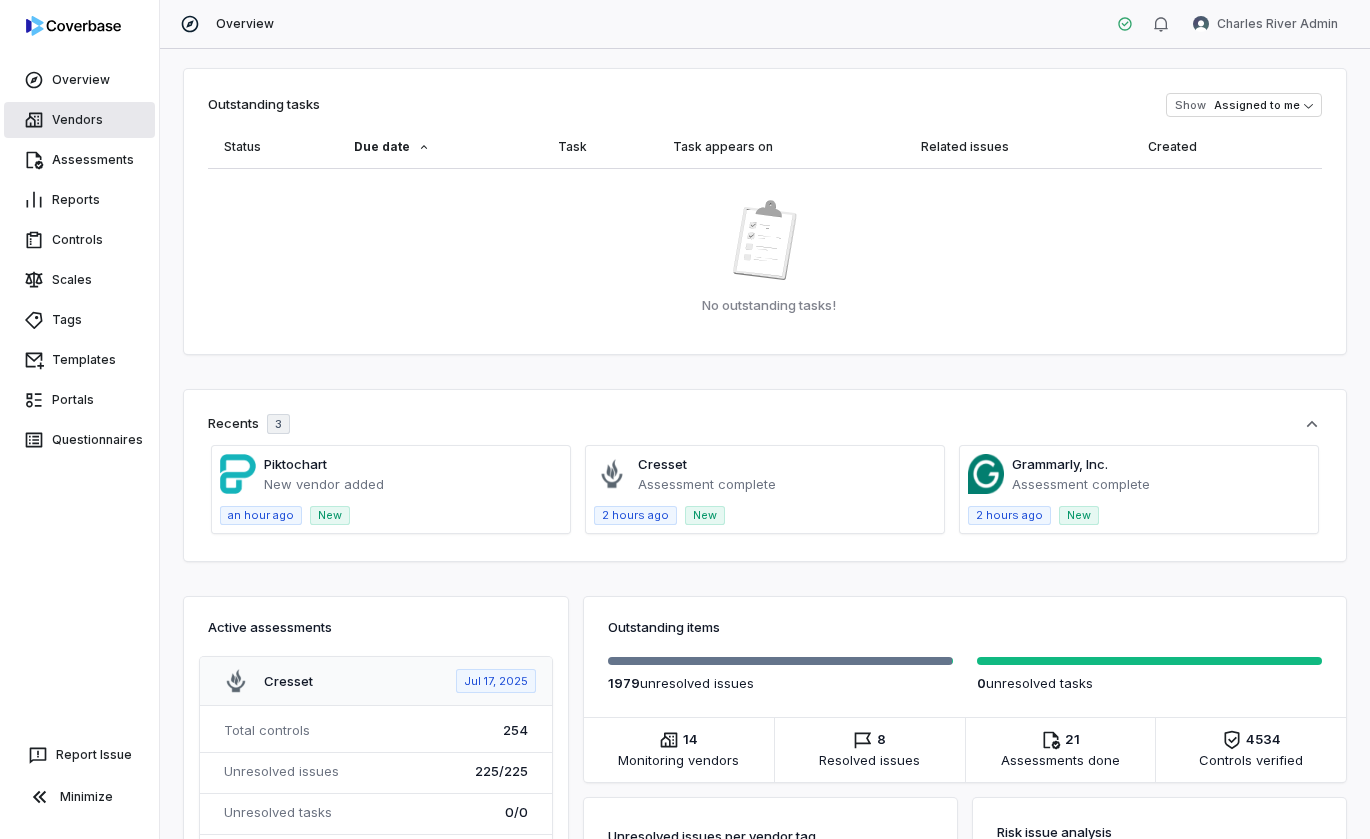click on "Vendors" at bounding box center [79, 120] 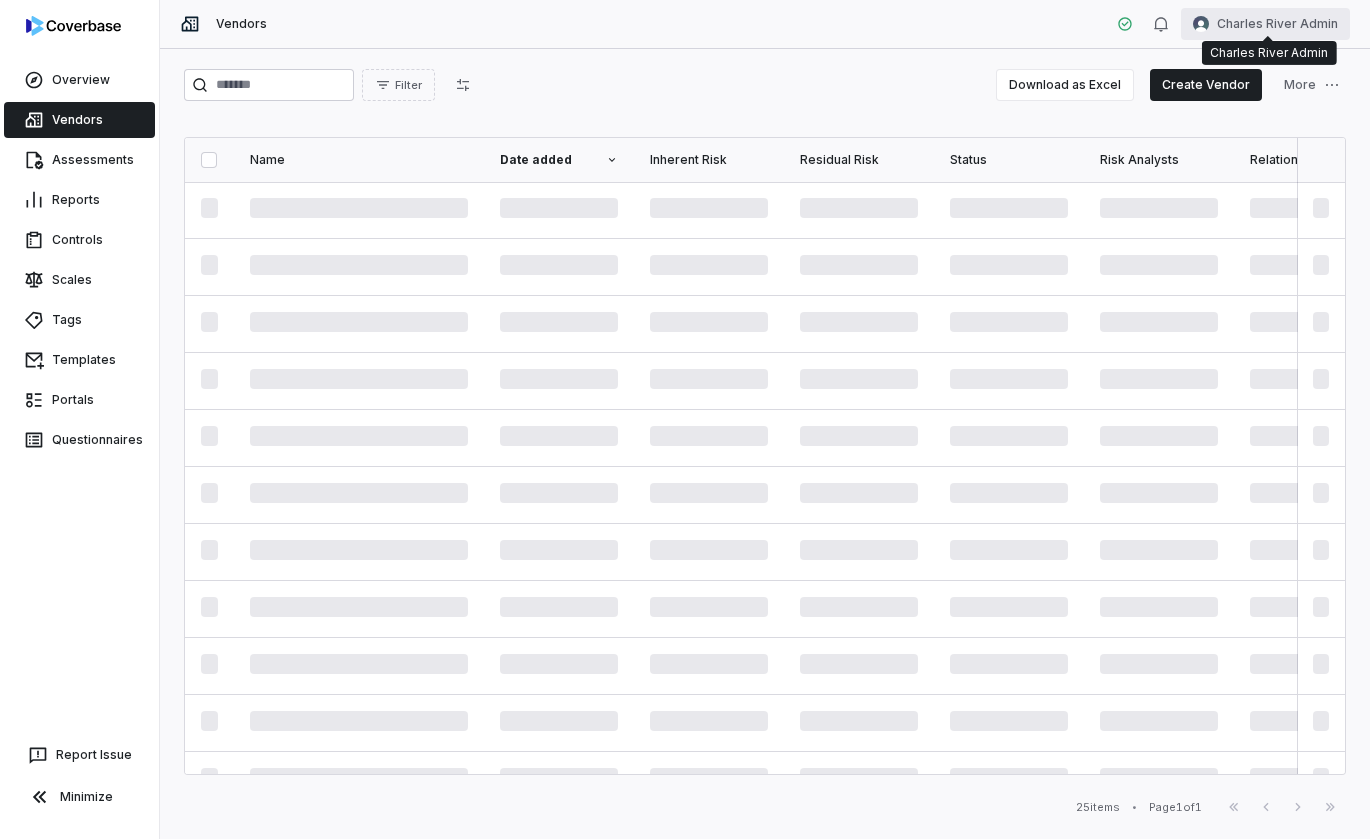 click on "Overview Vendors Assessments Reports Controls Scales Tags Templates Portals Questionnaires Report Issue Minimize Vendors Charles River Admin Filter Download as Excel Create Vendor More Name Date added Inherent Risk Residual Risk Status Risk Analysts Relationship Owners # Issues # Open Issues 25  items • Page  1  of  1 First Page Previous Next Last Page
Swif IQ is processing your app data. Please give us a few seconds.   Swif IQ is processing your app data. Please give us a few seconds.   Swif IQ is processing your app data. Please give us a few seconds.   Swif IQ is processing your app data. Please give us a few seconds.  Charles River Admin Charles River Admin" at bounding box center [685, 419] 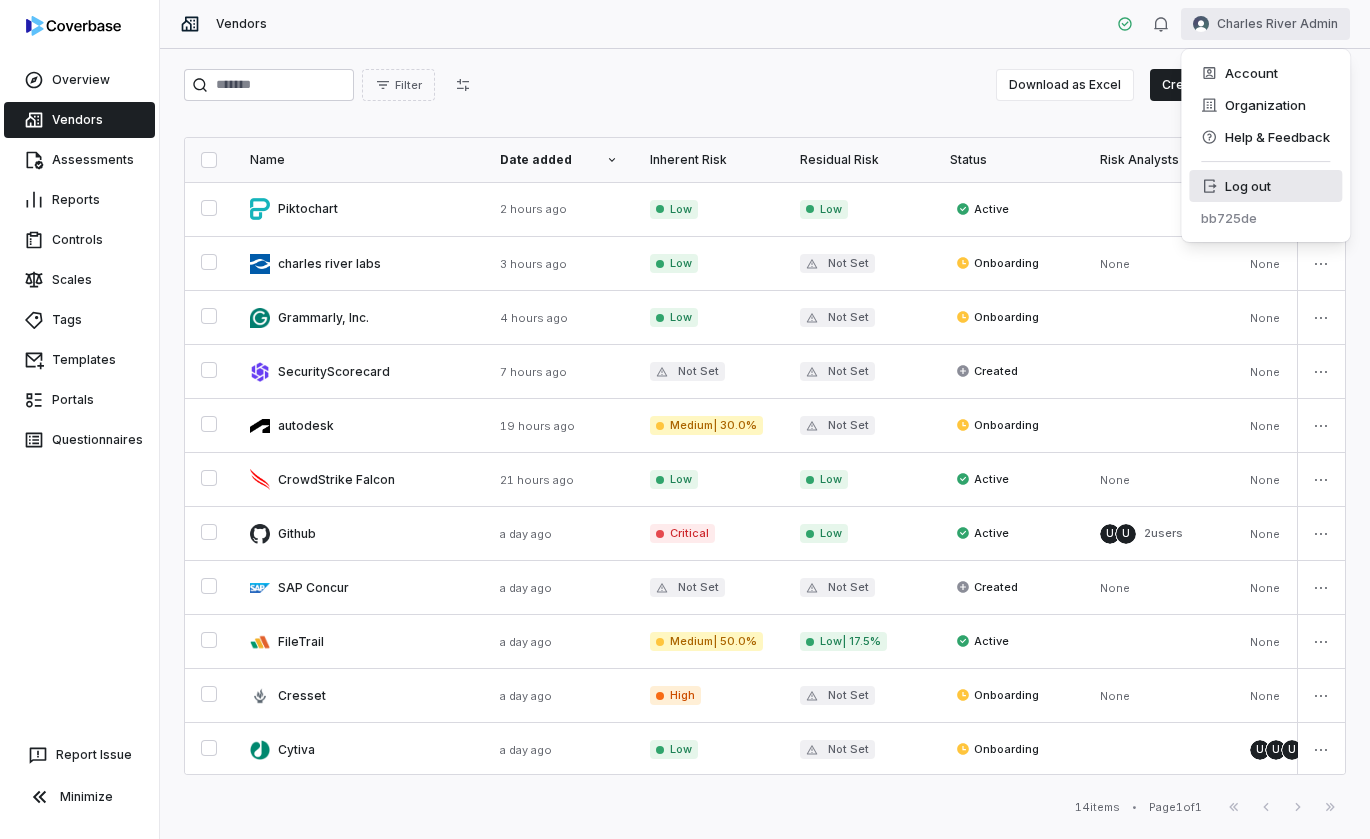 click on "Log out" at bounding box center [1265, 186] 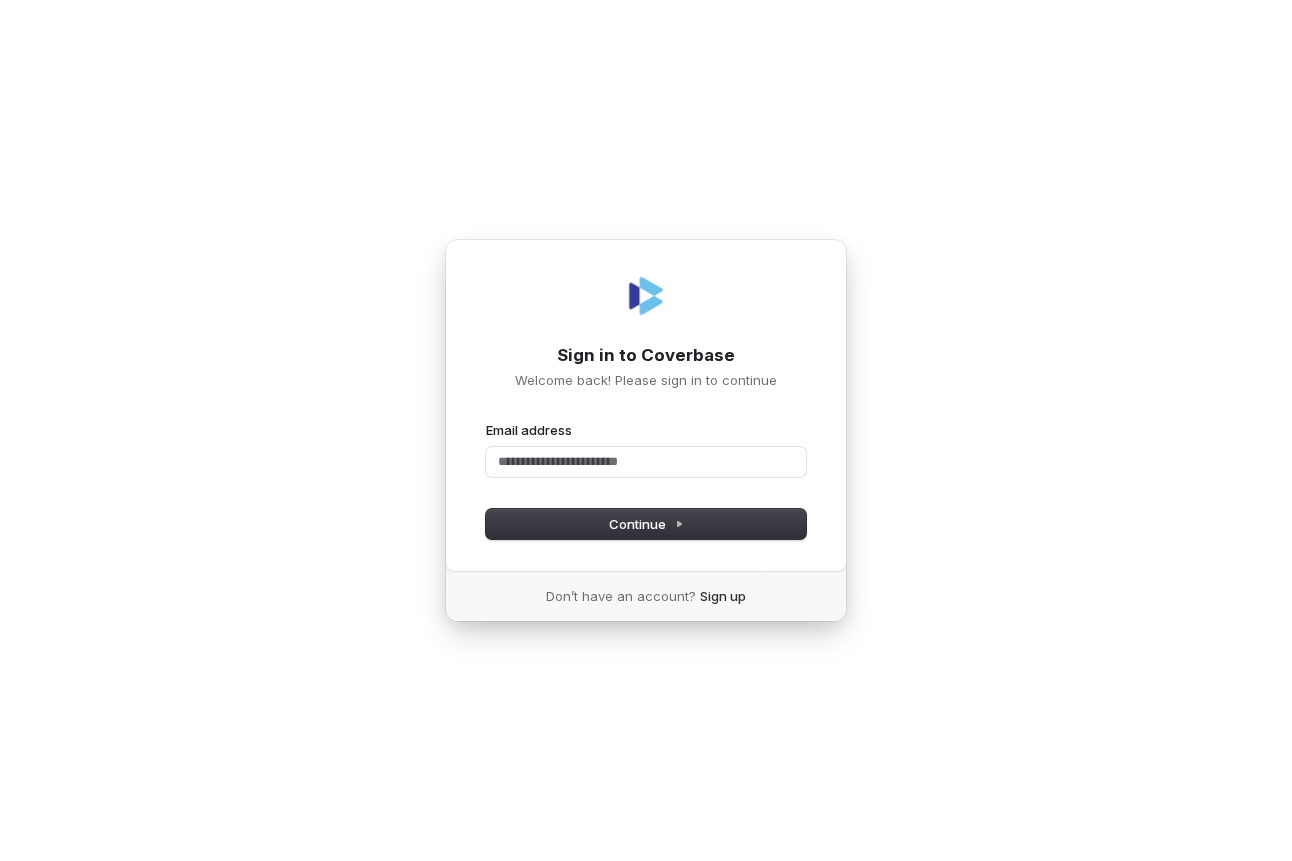 type 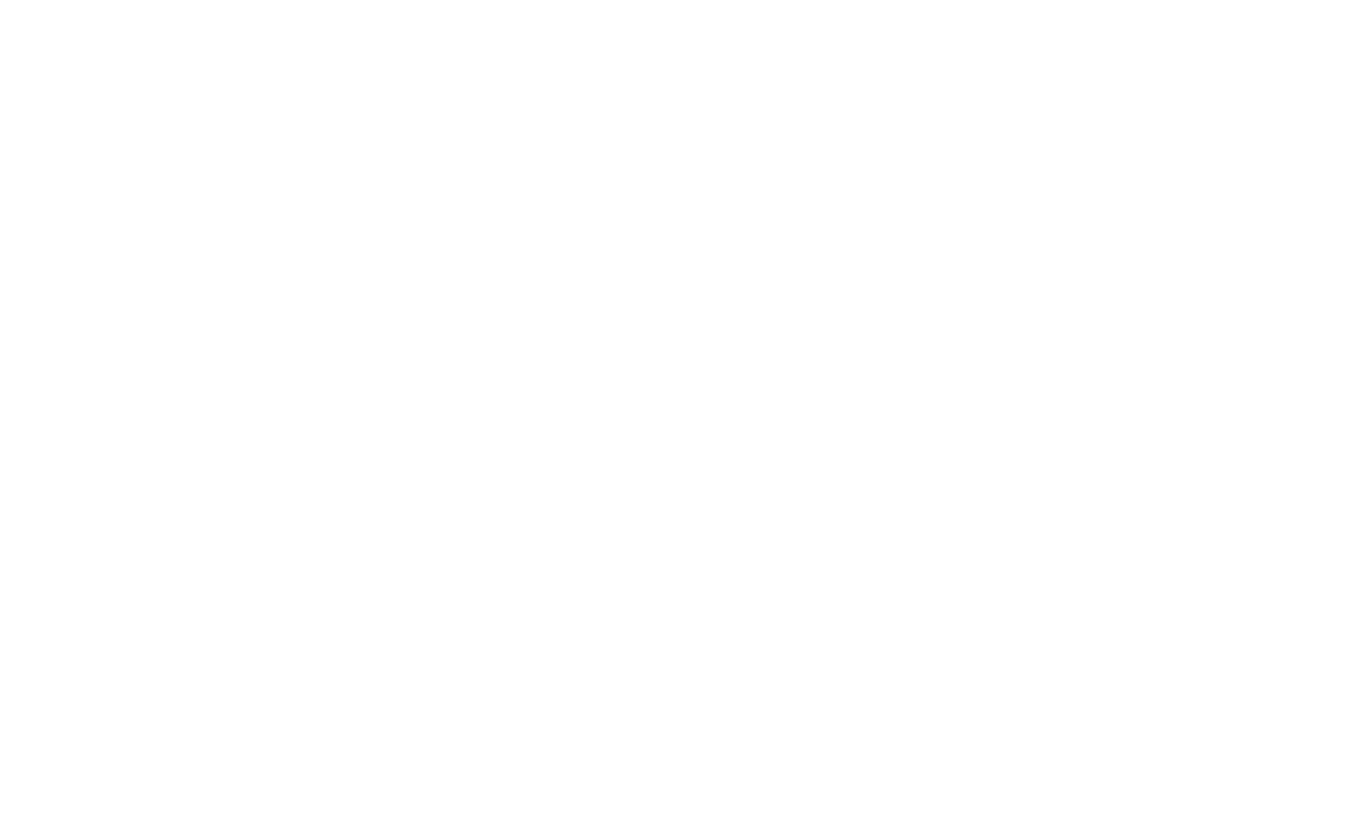 scroll, scrollTop: 0, scrollLeft: 0, axis: both 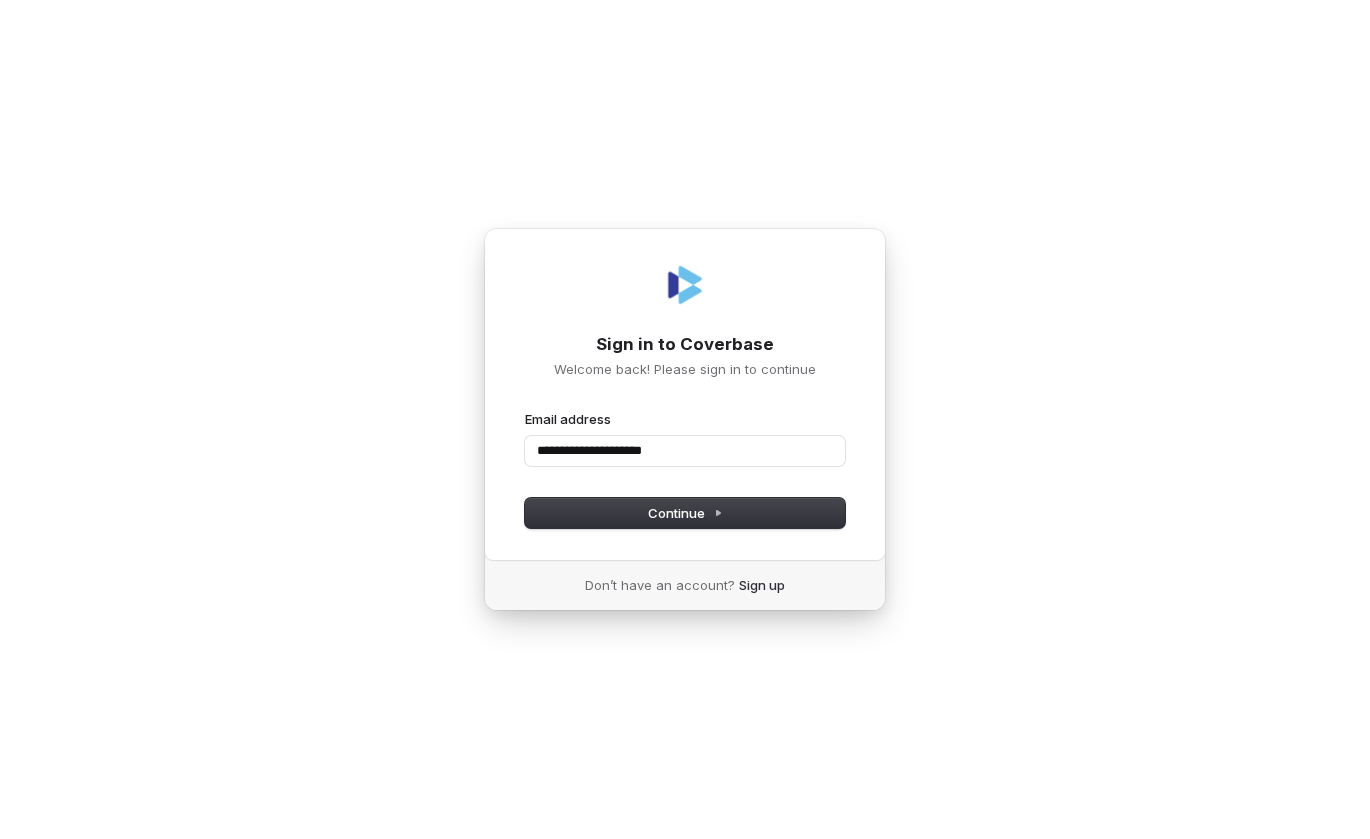 type on "**********" 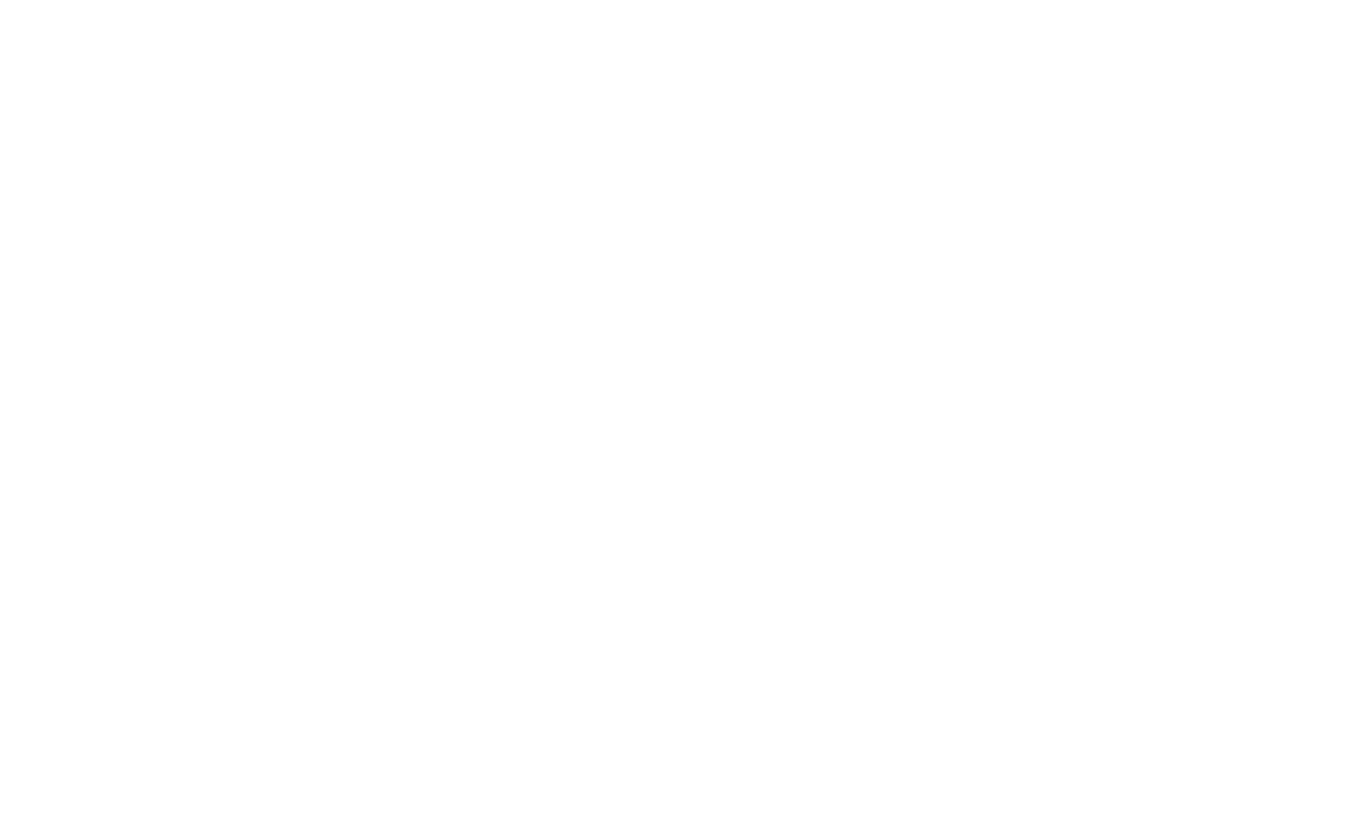 scroll, scrollTop: 0, scrollLeft: 0, axis: both 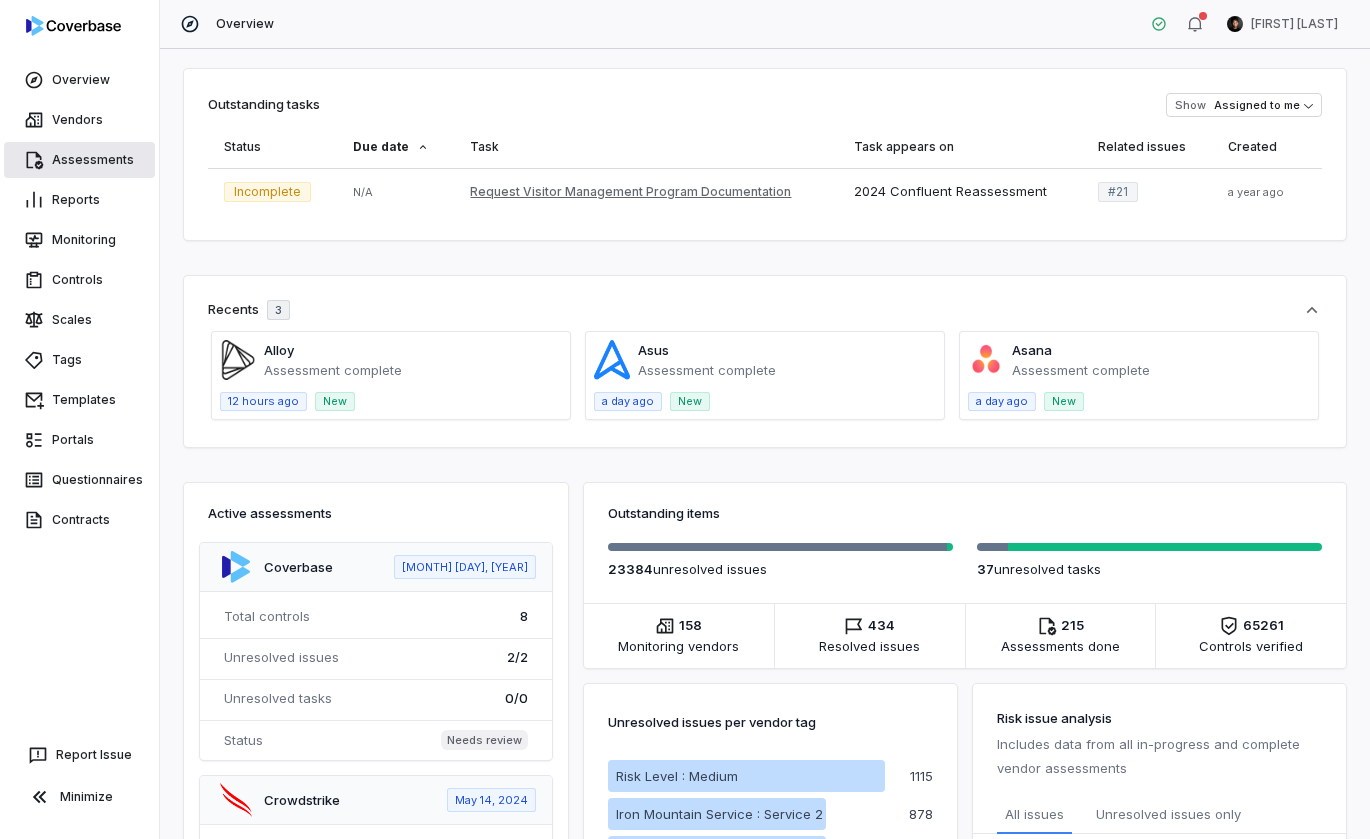 click on "Assessments" at bounding box center (79, 160) 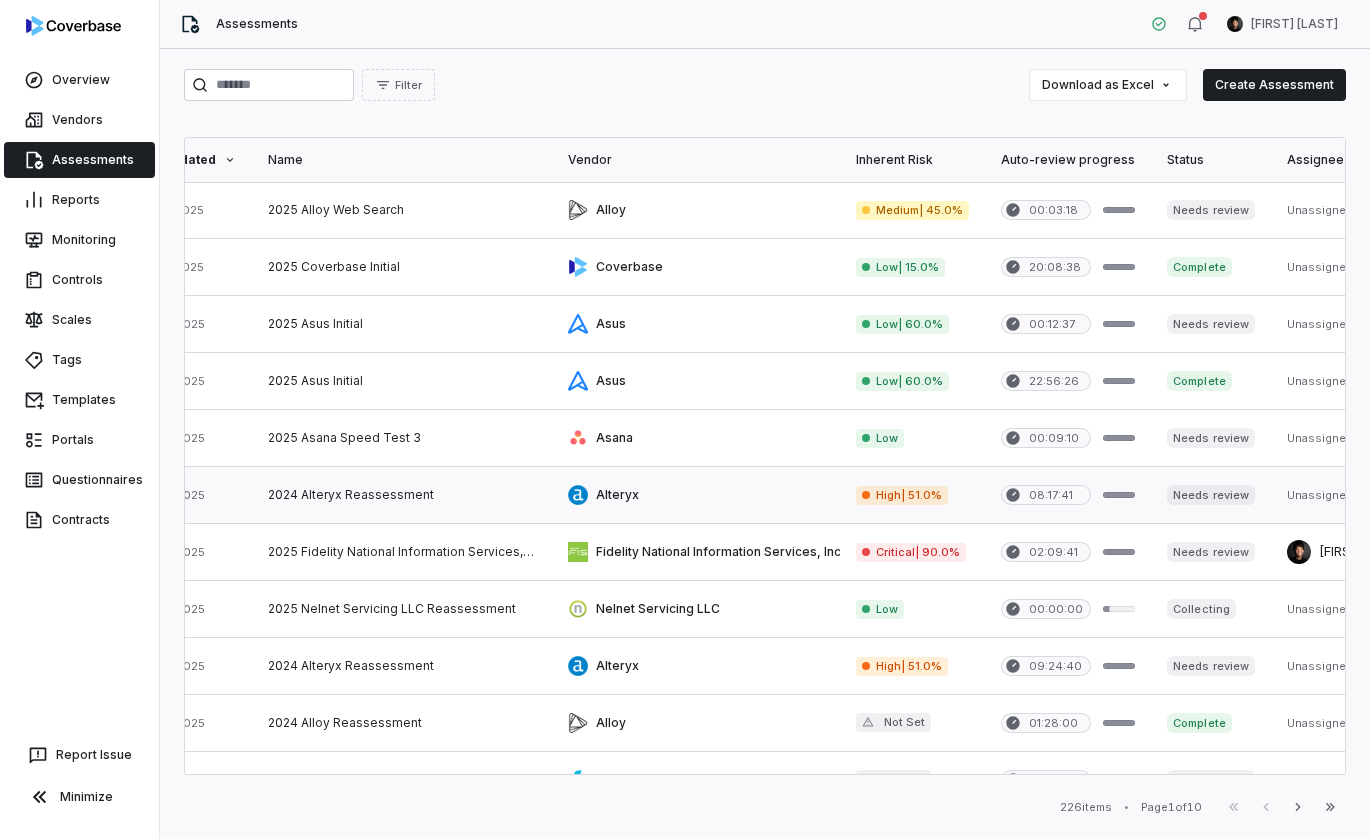 scroll, scrollTop: 0, scrollLeft: 129, axis: horizontal 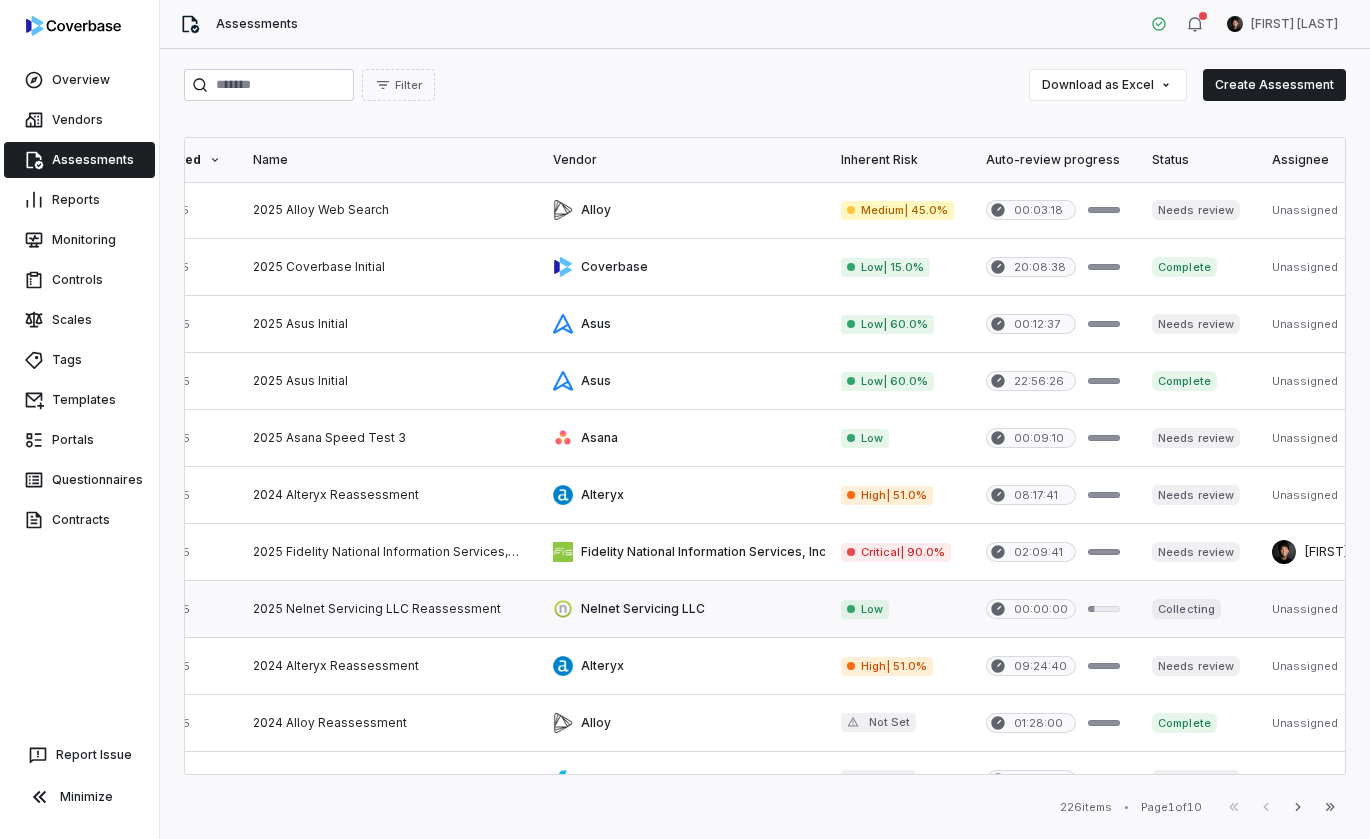 click at bounding box center (387, 609) 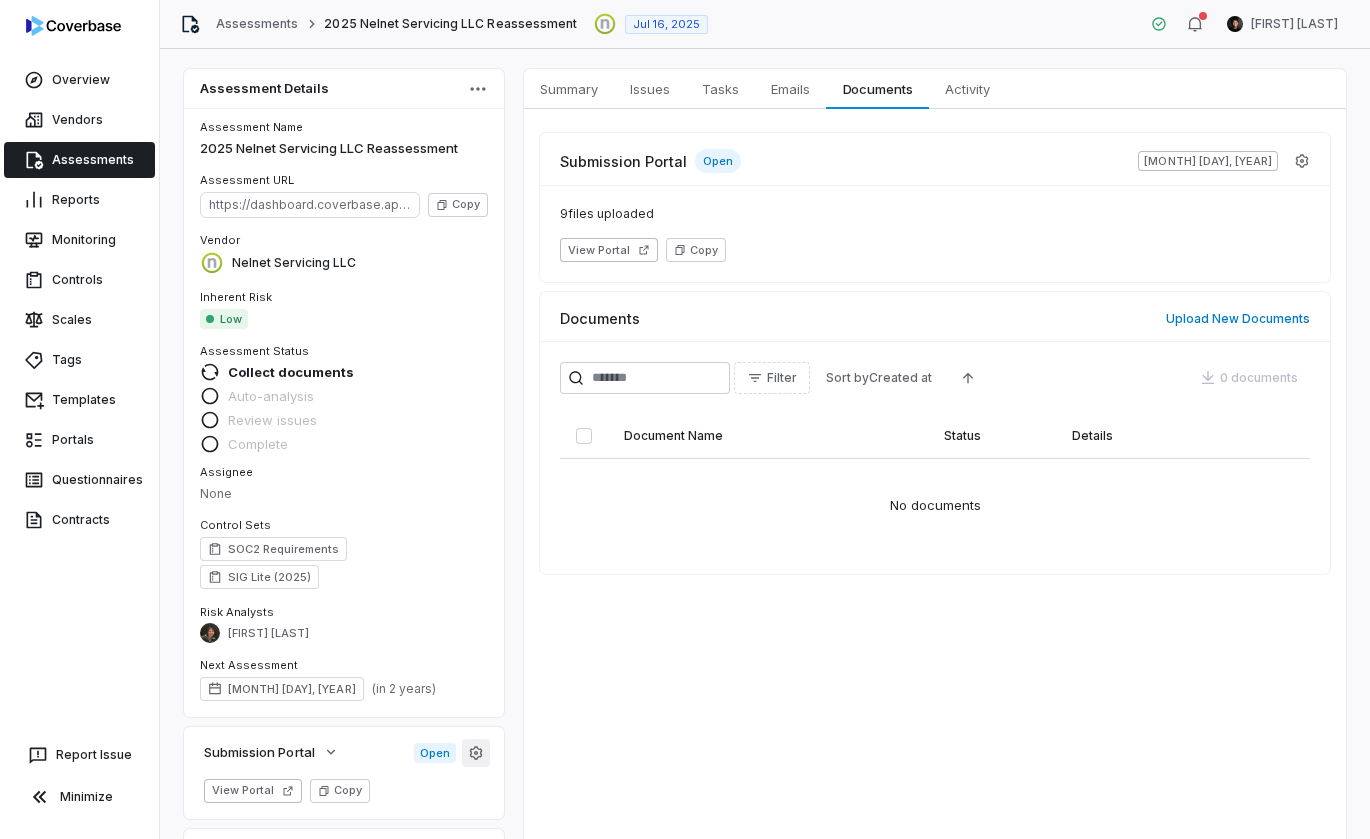 click 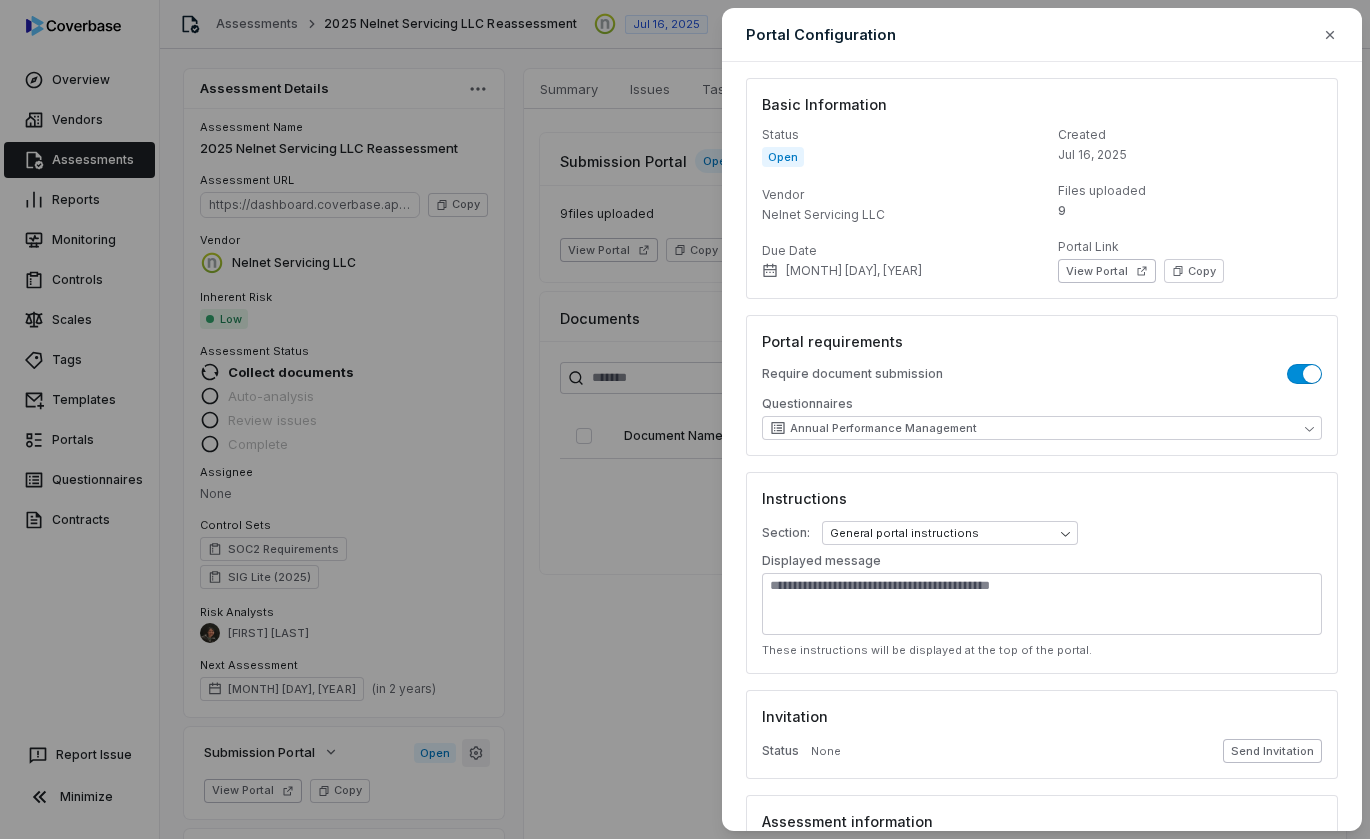 click on "Send Invitation" at bounding box center (1272, 751) 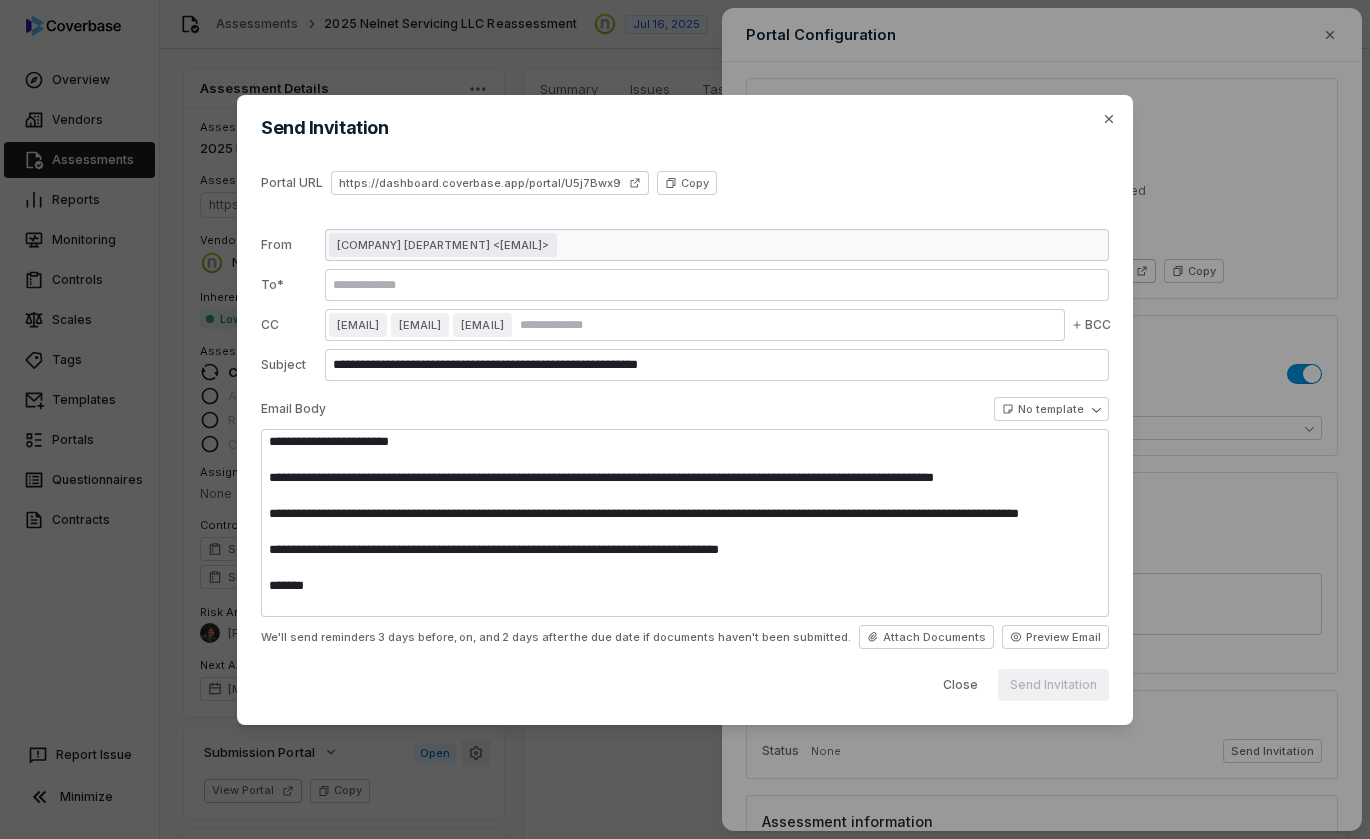 type on "**********" 